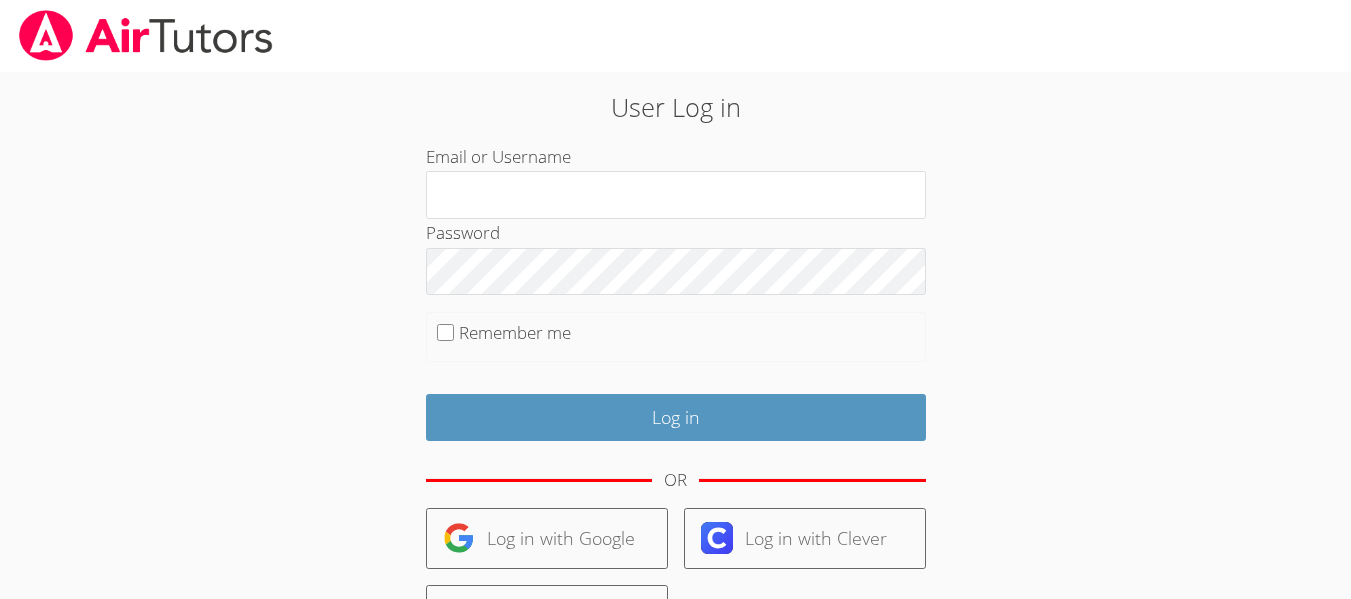 scroll, scrollTop: 0, scrollLeft: 0, axis: both 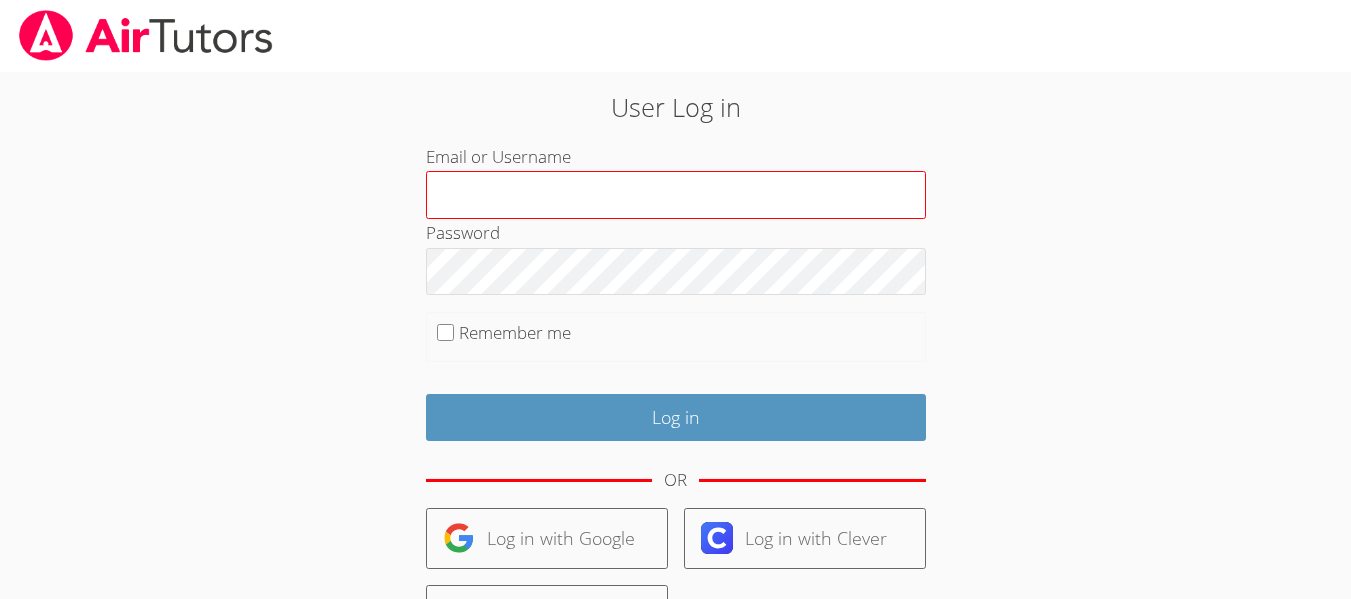 click on "Email or Username" at bounding box center (676, 195) 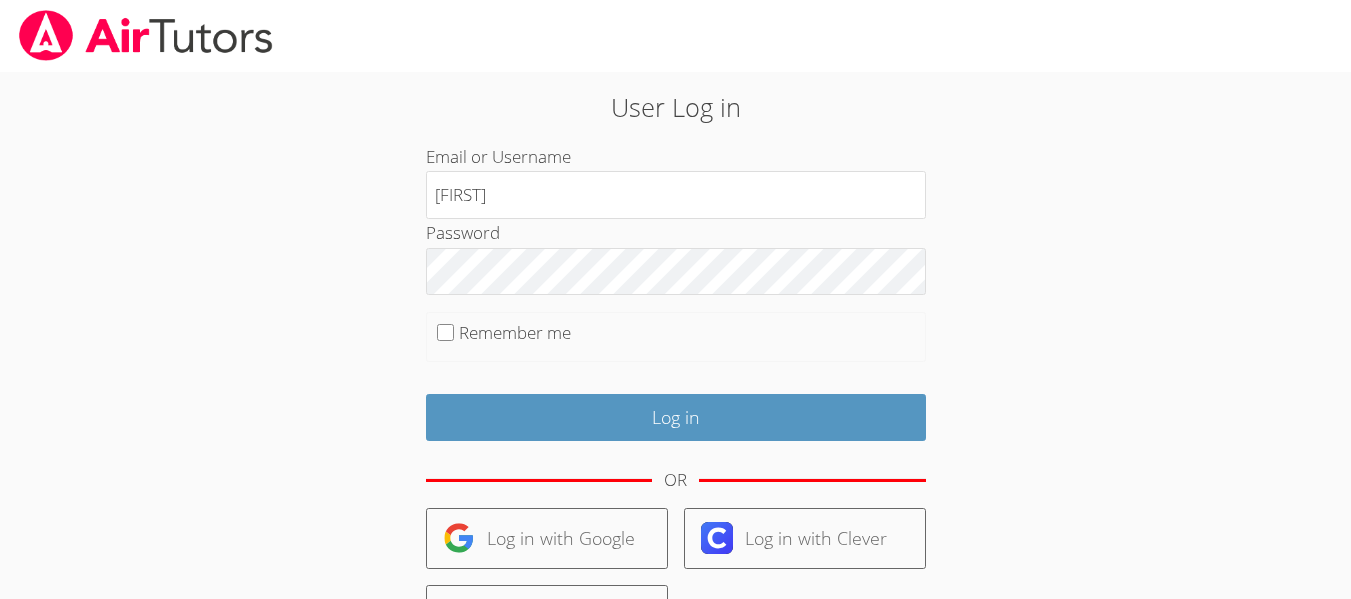 type on "[FIRST]" 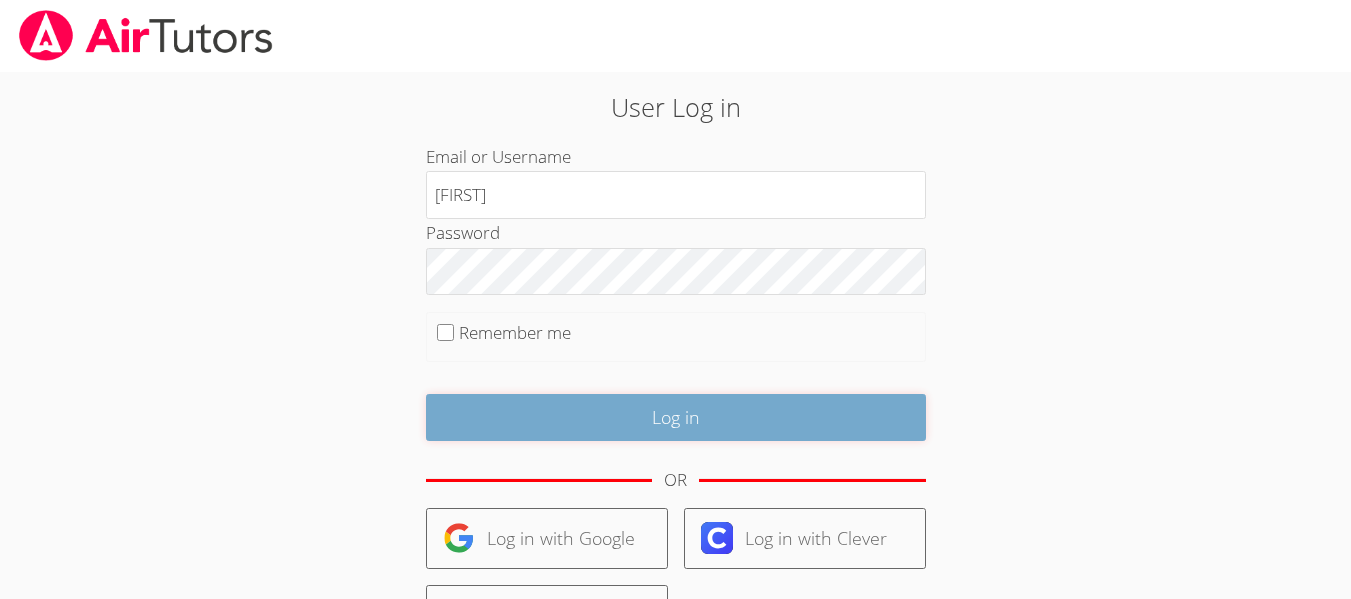 click on "Log in" at bounding box center (676, 417) 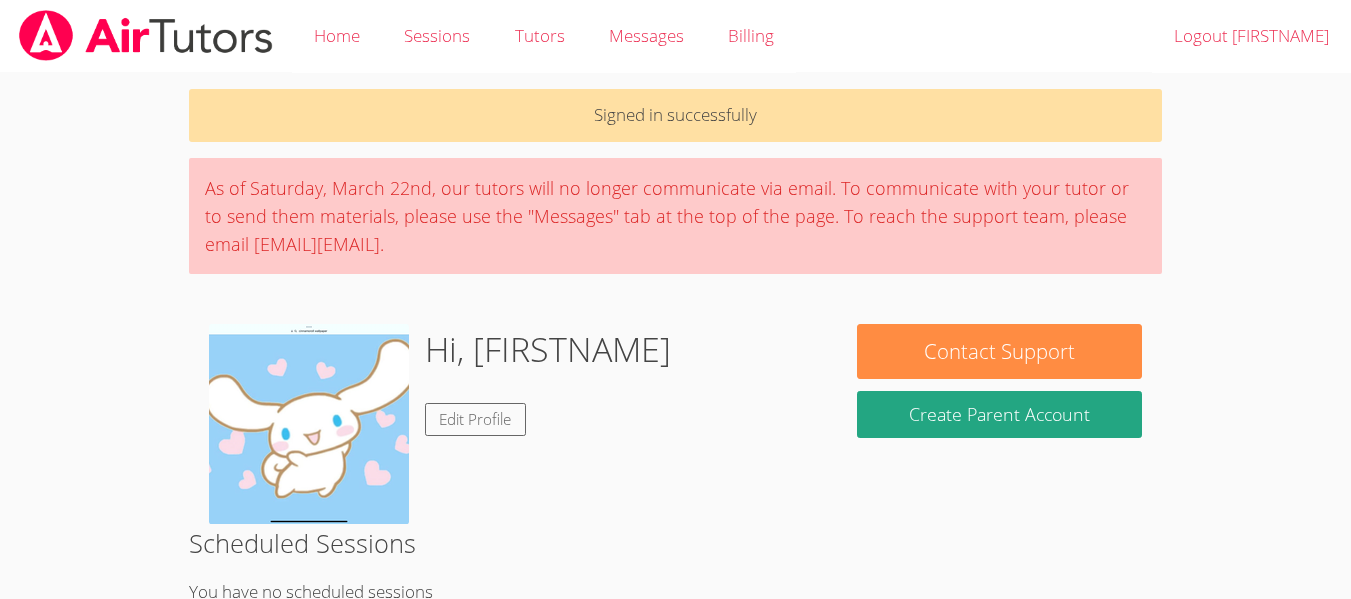 scroll, scrollTop: 0, scrollLeft: 0, axis: both 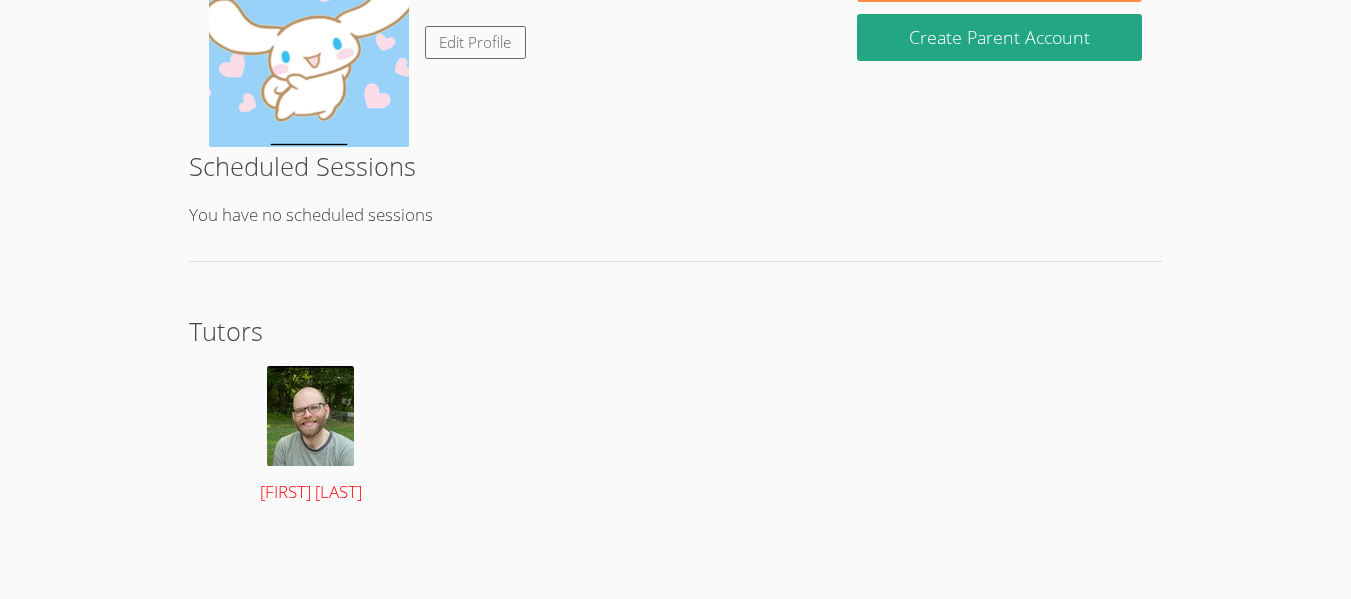 click at bounding box center (310, 416) 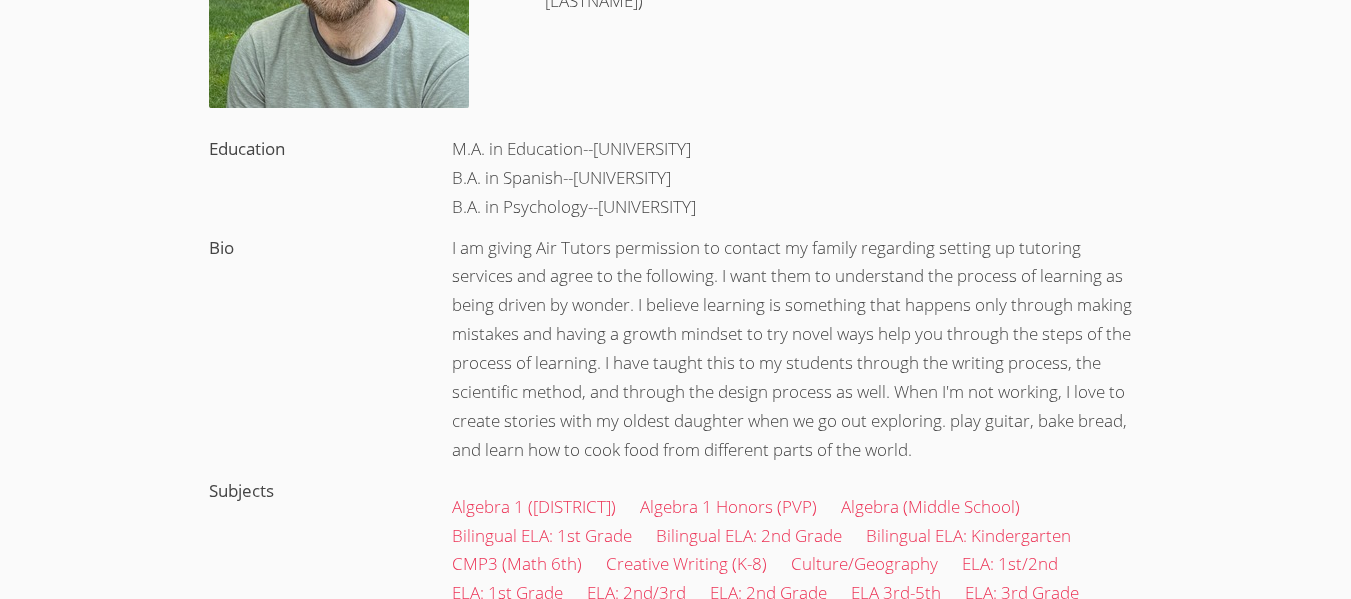scroll, scrollTop: 0, scrollLeft: 0, axis: both 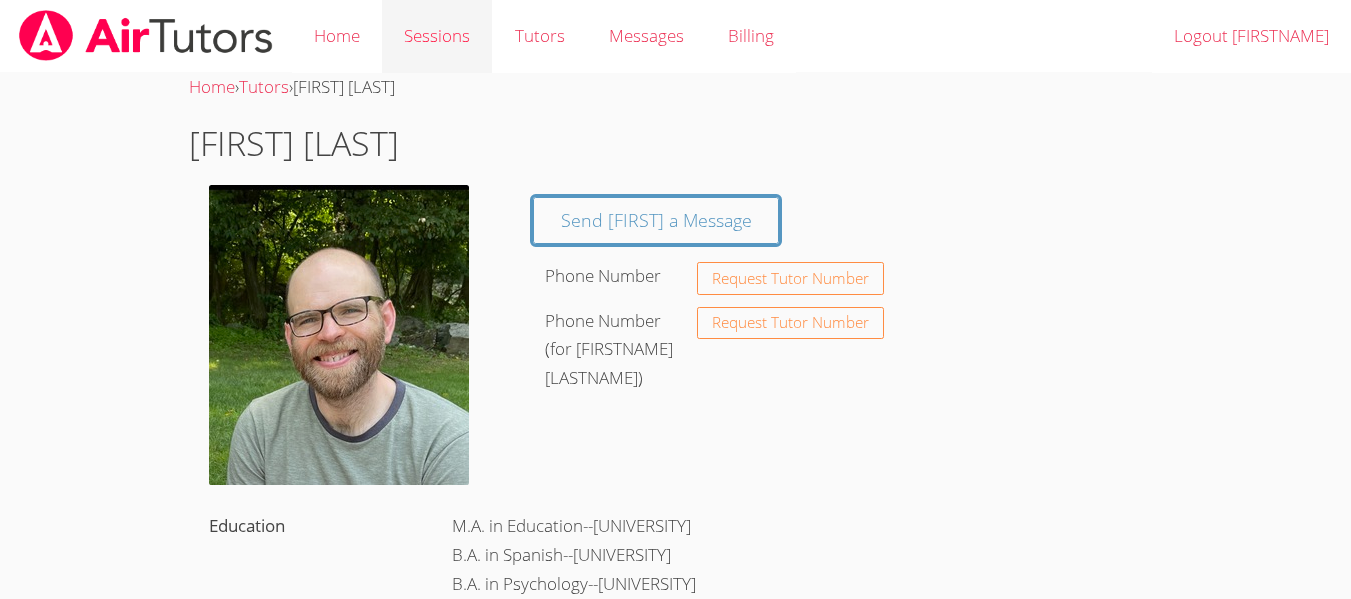 click on "Sessions" at bounding box center [437, 36] 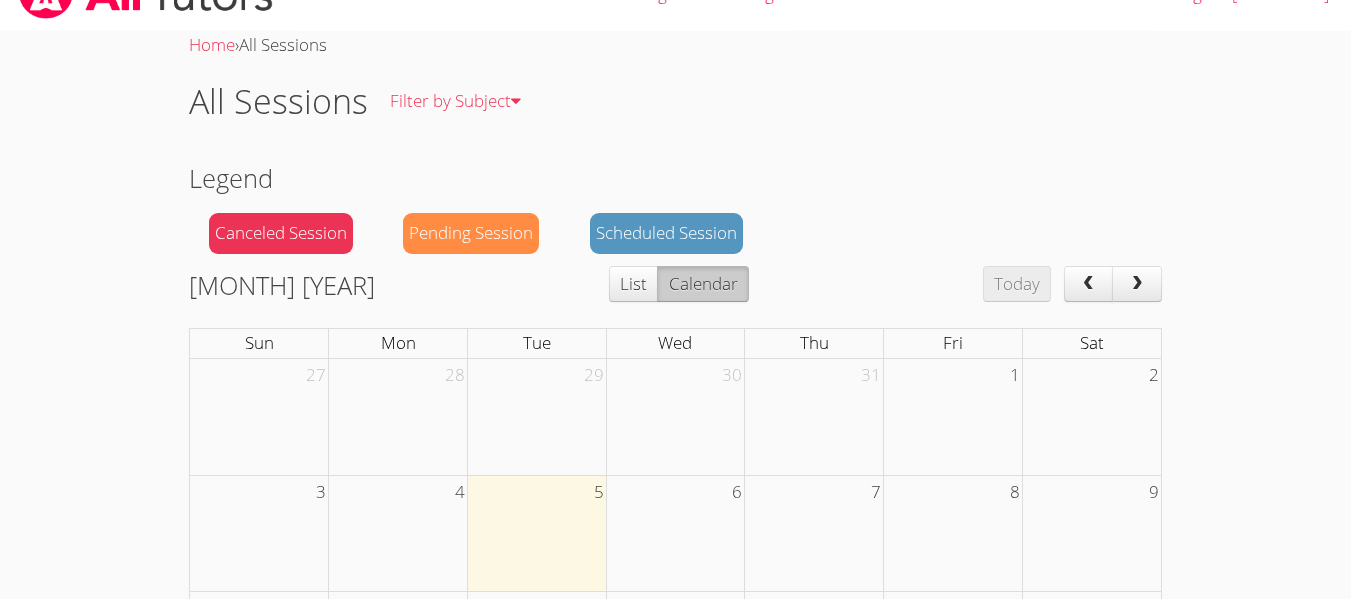 scroll, scrollTop: 0, scrollLeft: 0, axis: both 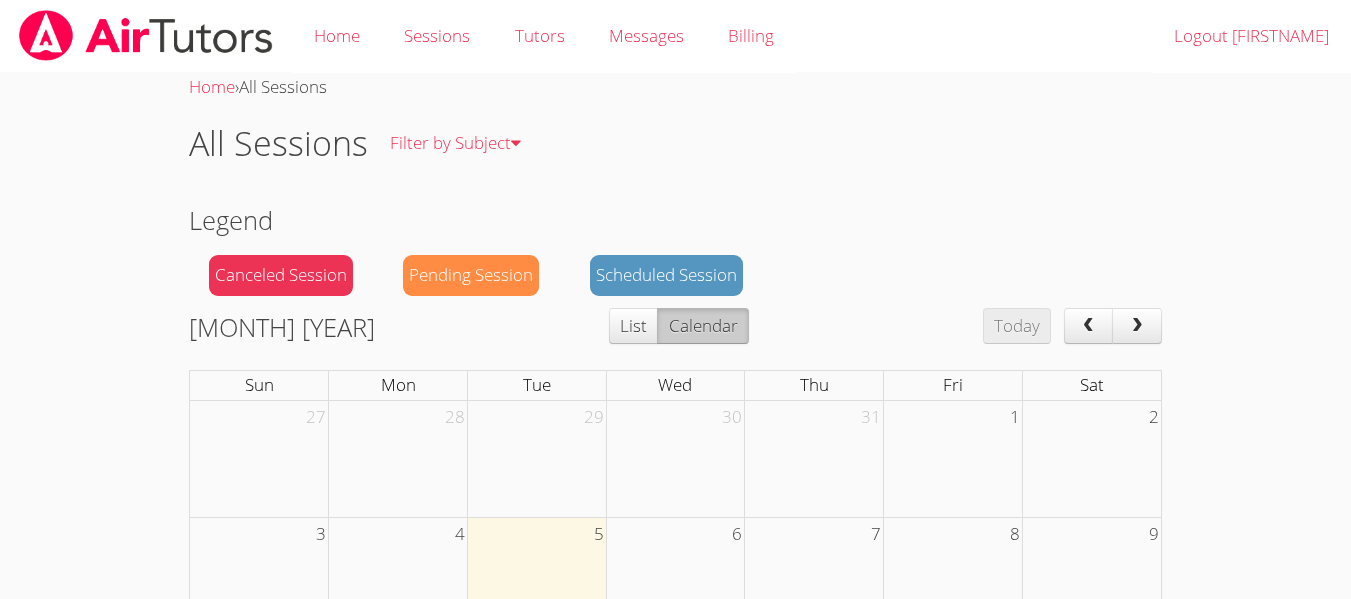 click on "Home" at bounding box center (337, 36) 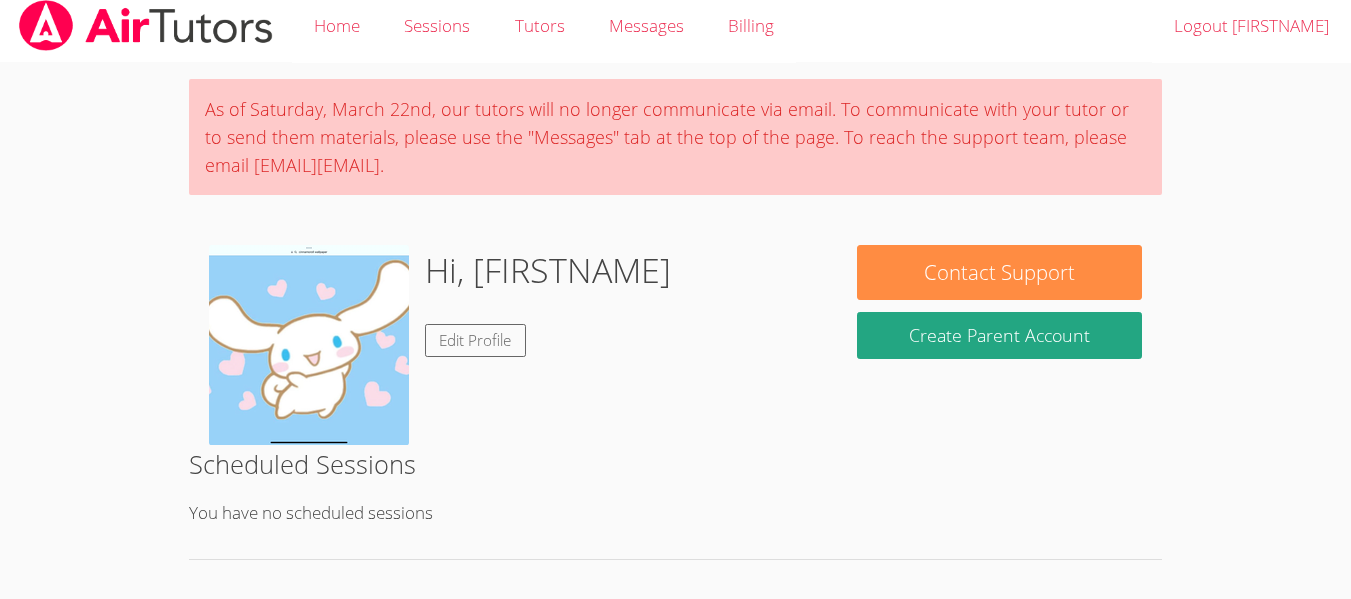 scroll, scrollTop: 0, scrollLeft: 0, axis: both 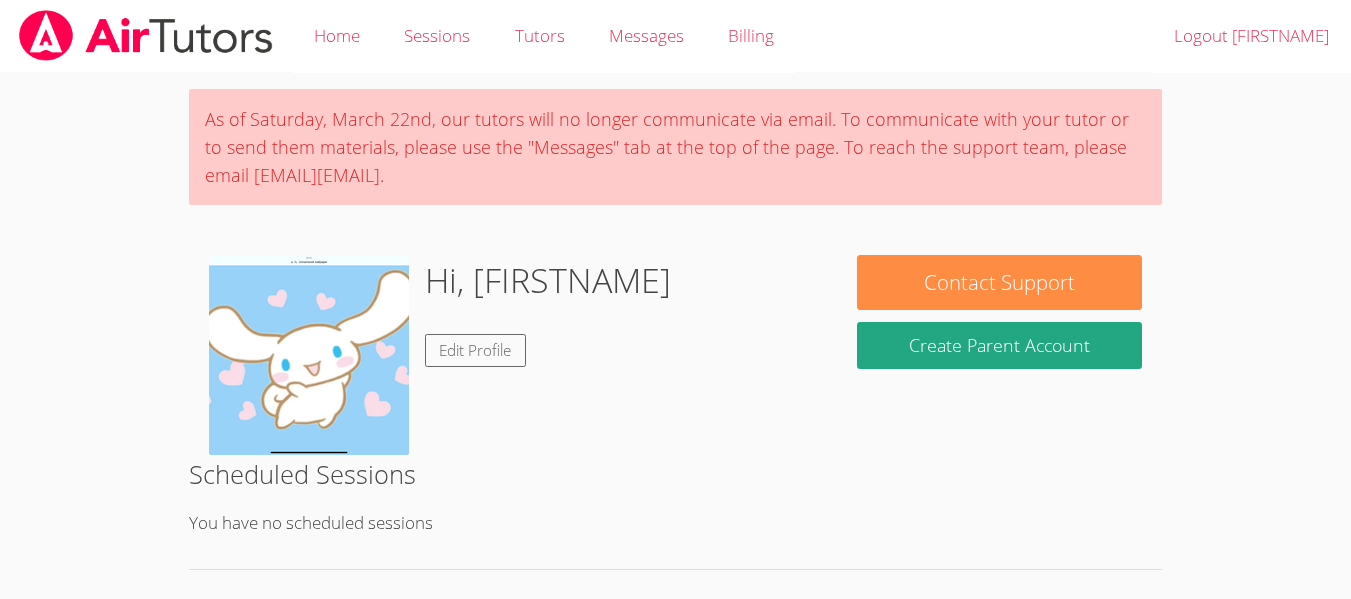 click on "Create Parent Account" at bounding box center (999, 345) 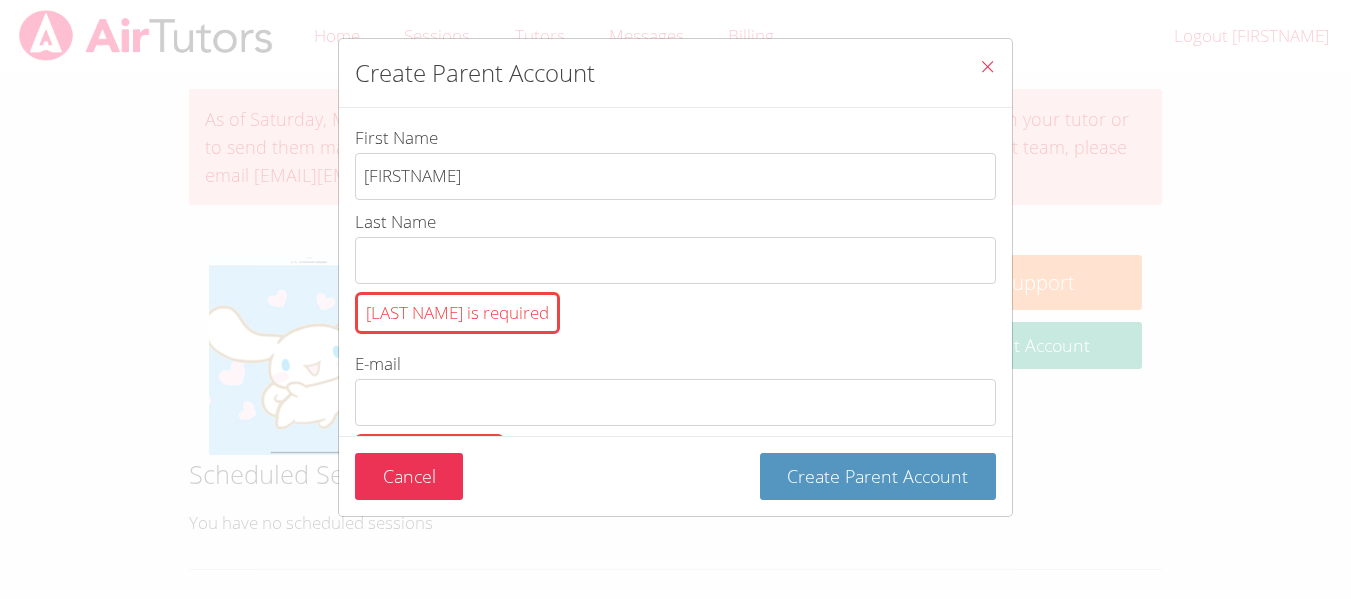 type on "[FIRSTNAME]" 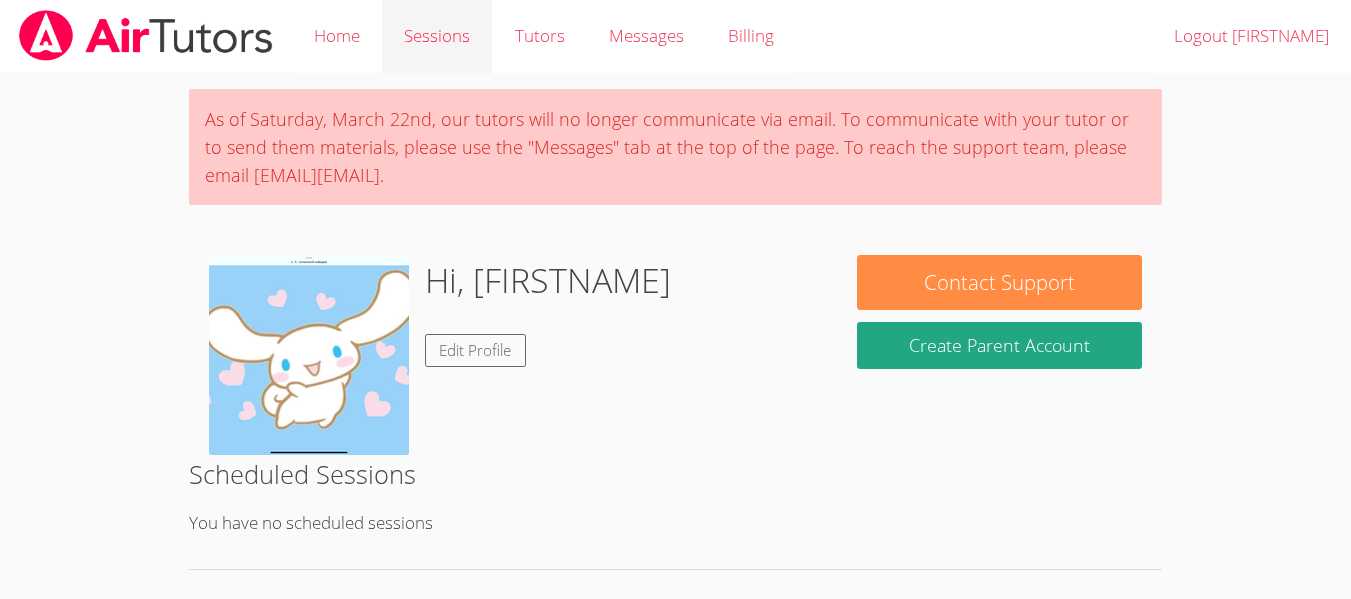 click on "Sessions" at bounding box center [437, 36] 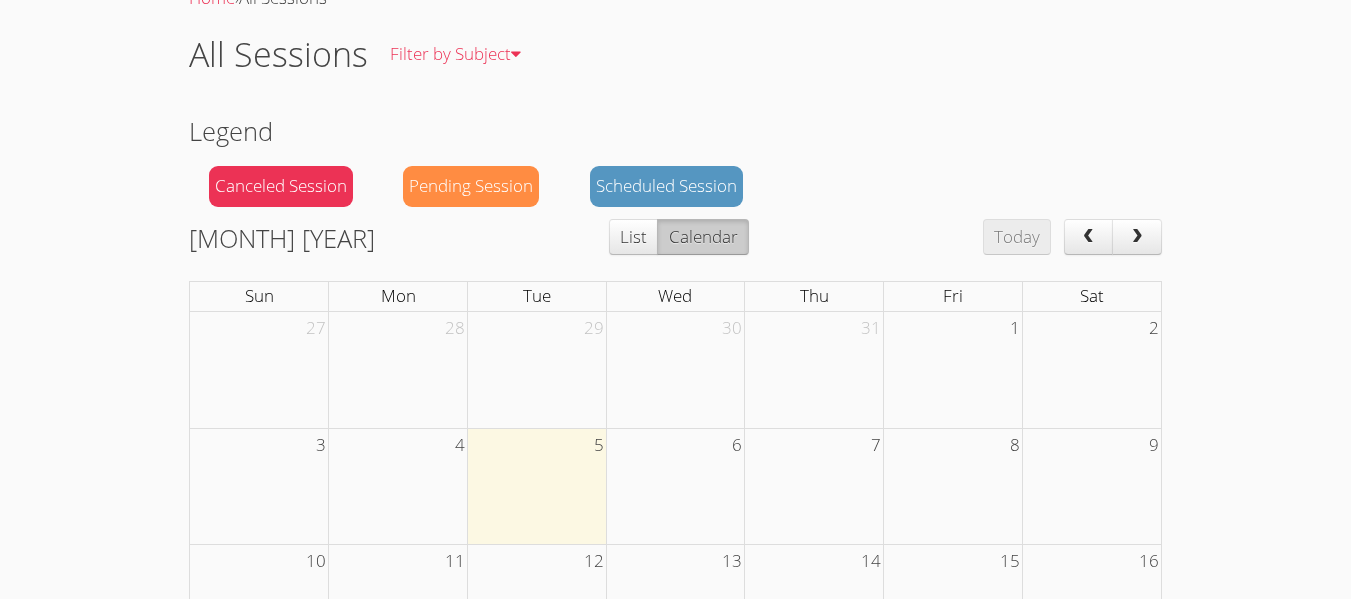 scroll, scrollTop: 85, scrollLeft: 0, axis: vertical 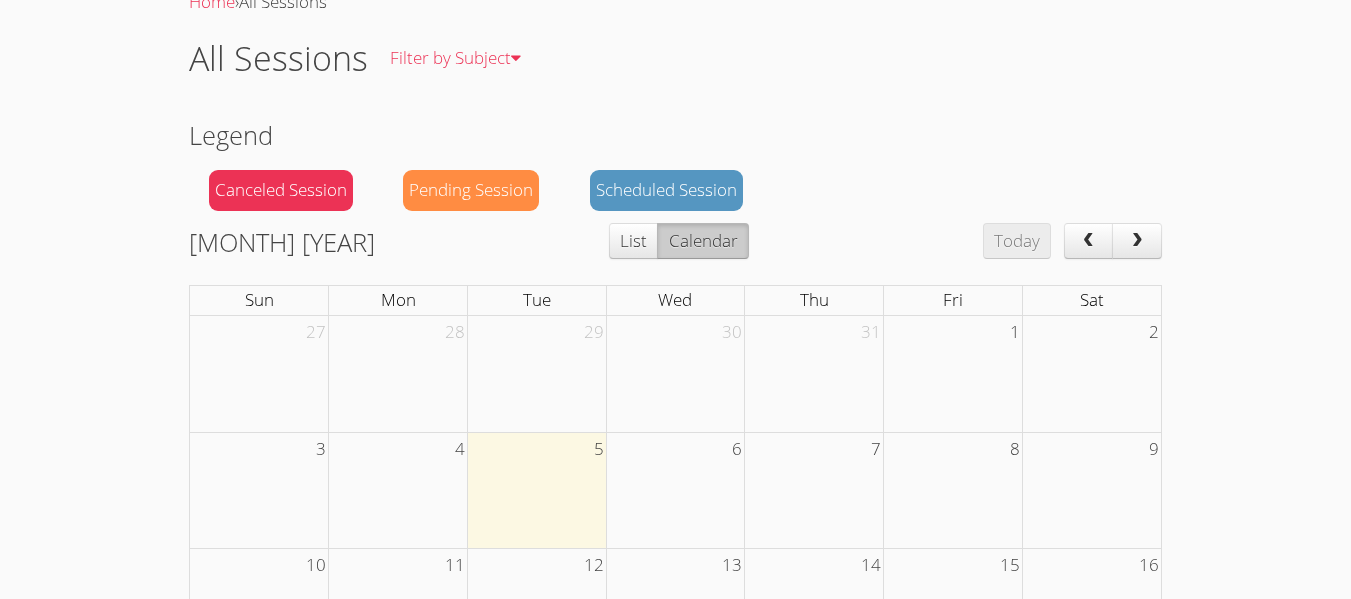 click on "Pending Session" at bounding box center (471, 190) 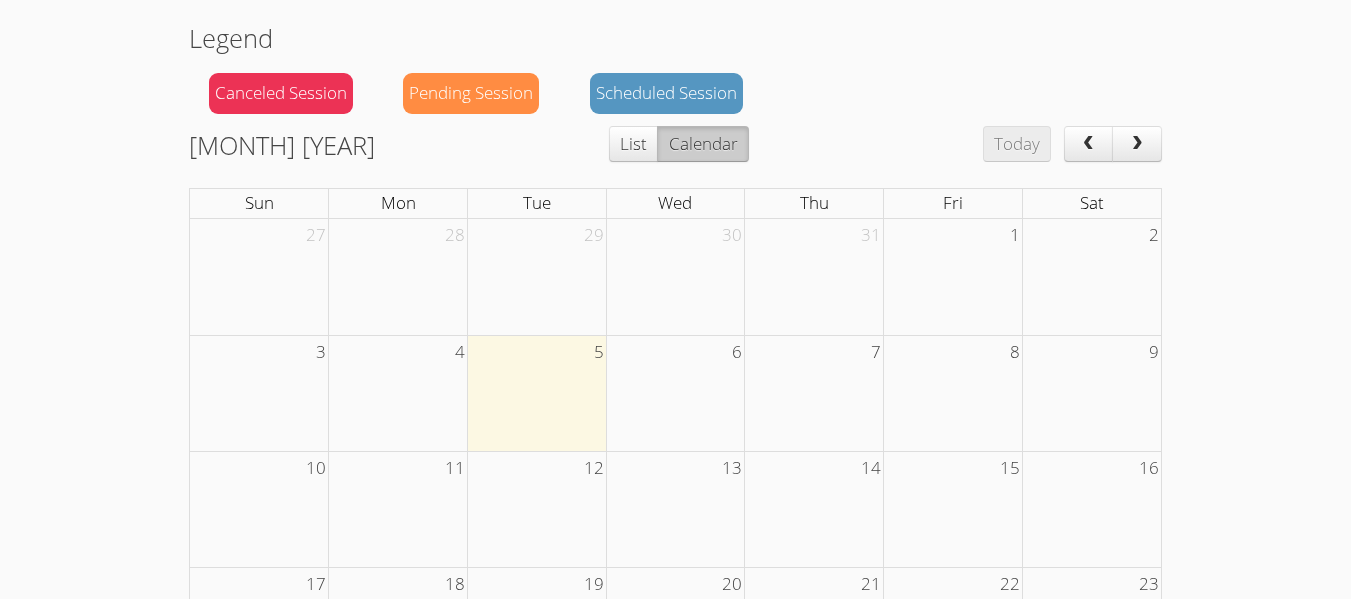 scroll, scrollTop: 189, scrollLeft: 0, axis: vertical 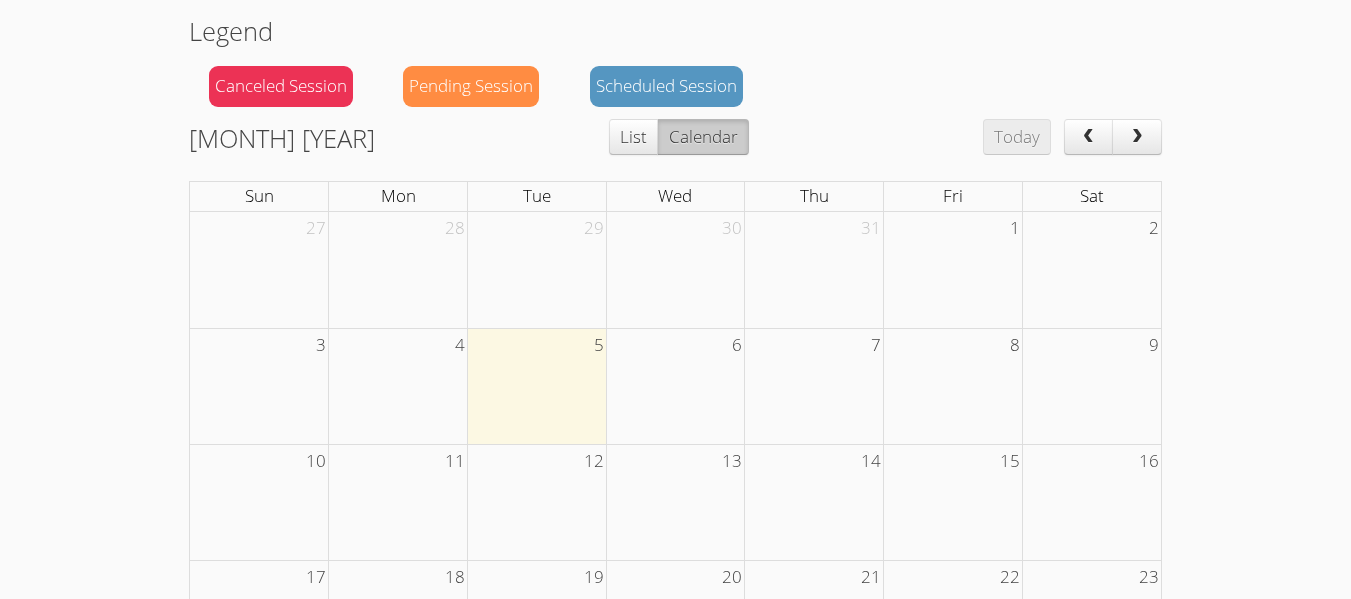 click on "List" at bounding box center (633, 137) 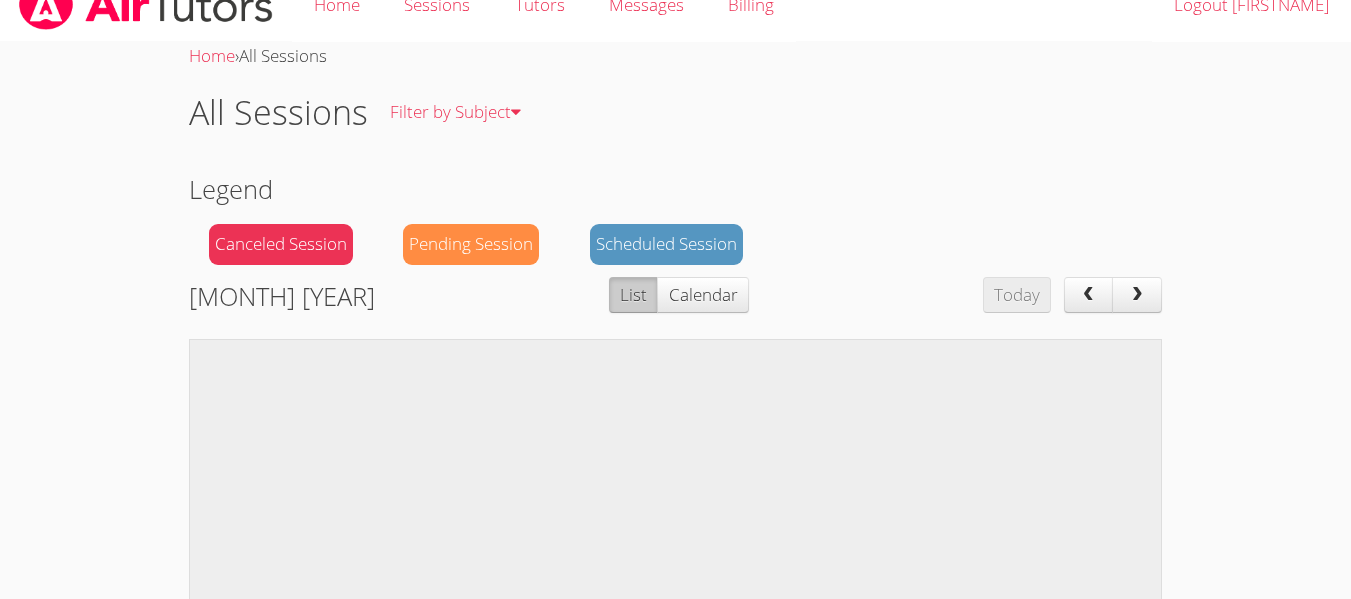 scroll, scrollTop: 0, scrollLeft: 0, axis: both 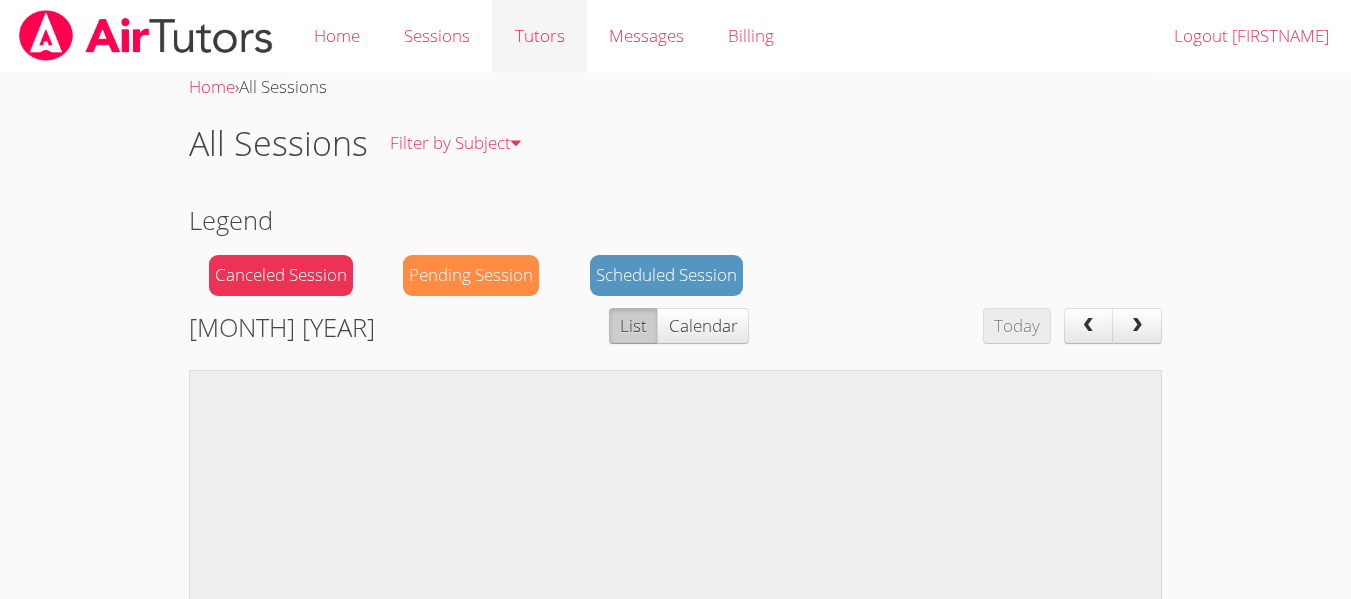 click on "Tutors" at bounding box center [539, 36] 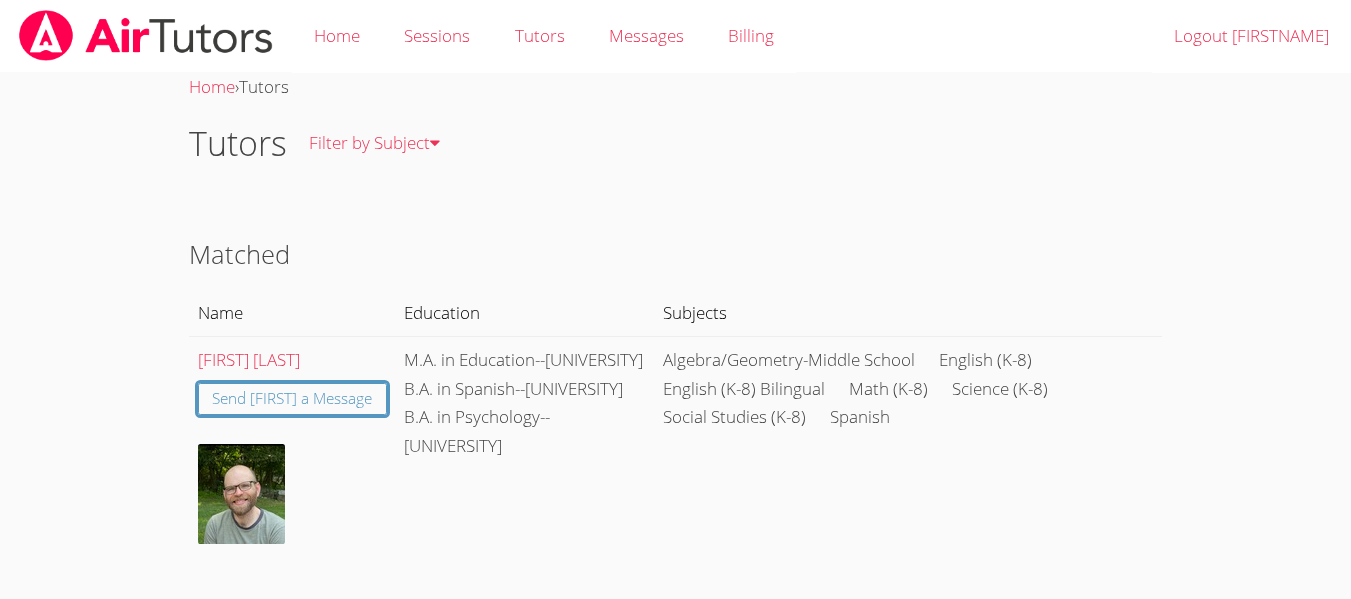 click on "Messages" at bounding box center [646, 36] 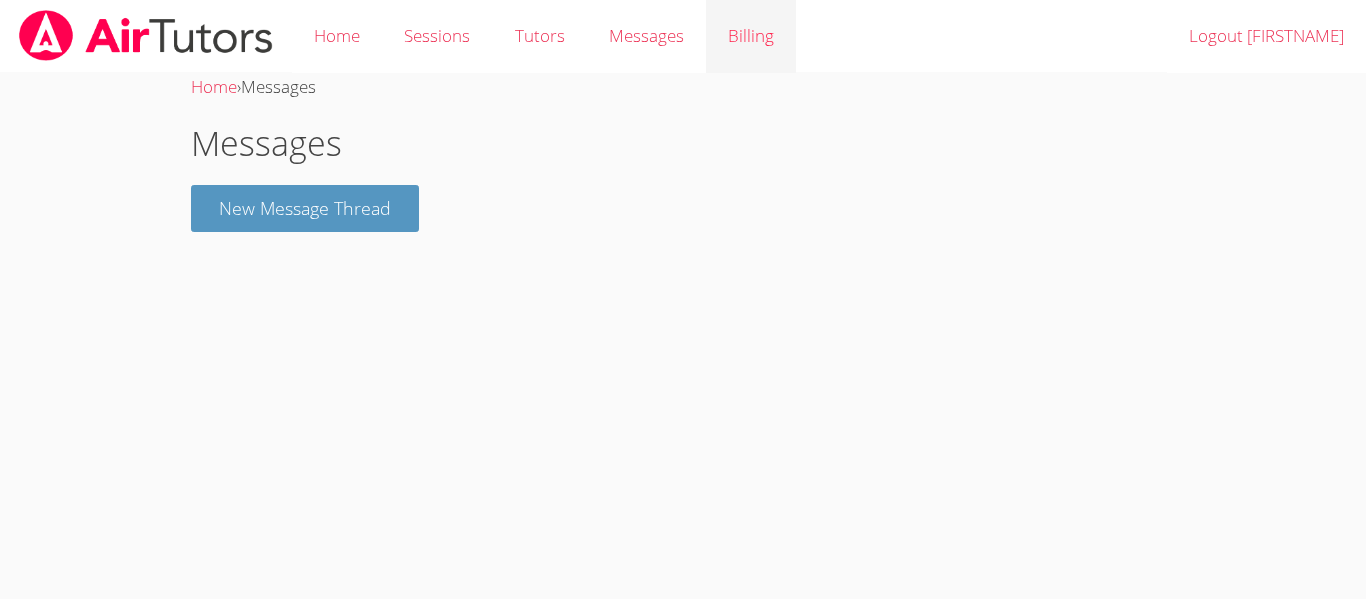 click on "Billing" at bounding box center (751, 36) 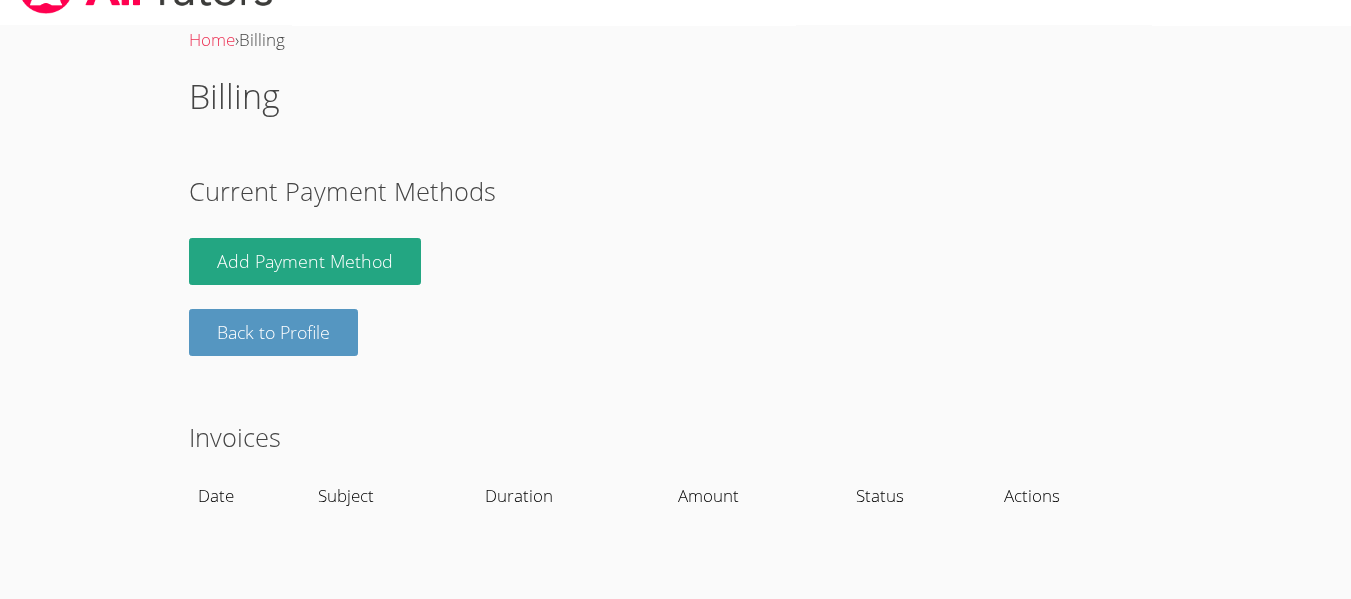scroll, scrollTop: 0, scrollLeft: 0, axis: both 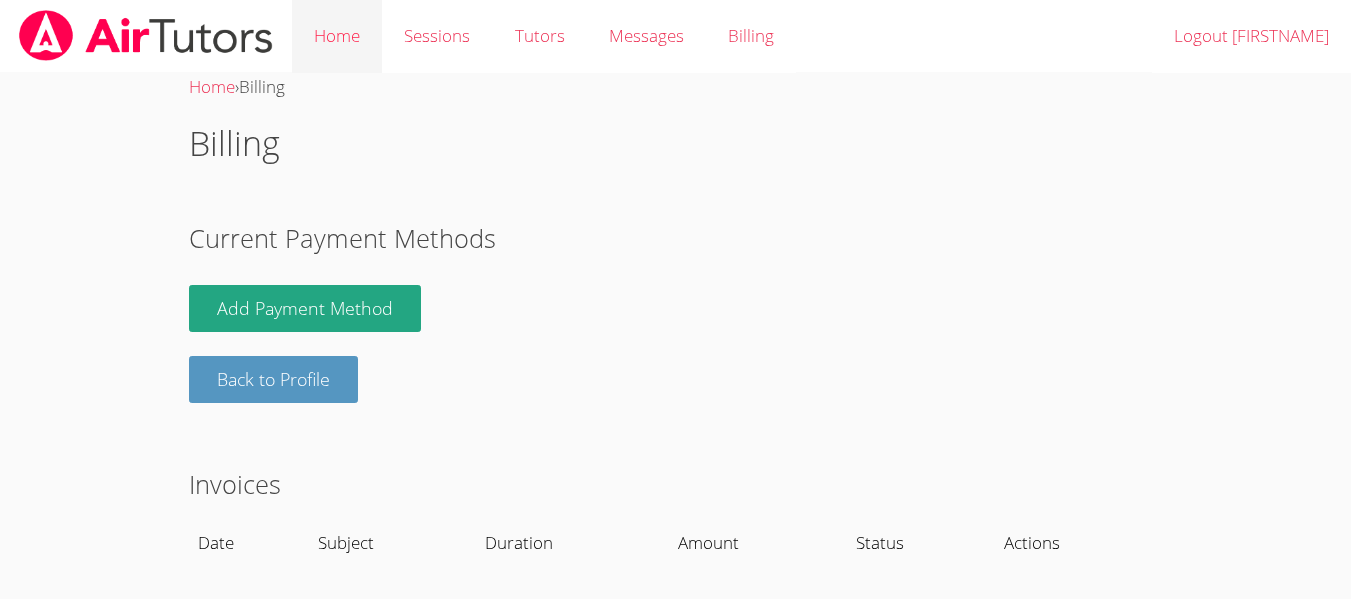 click on "Home" at bounding box center (337, 36) 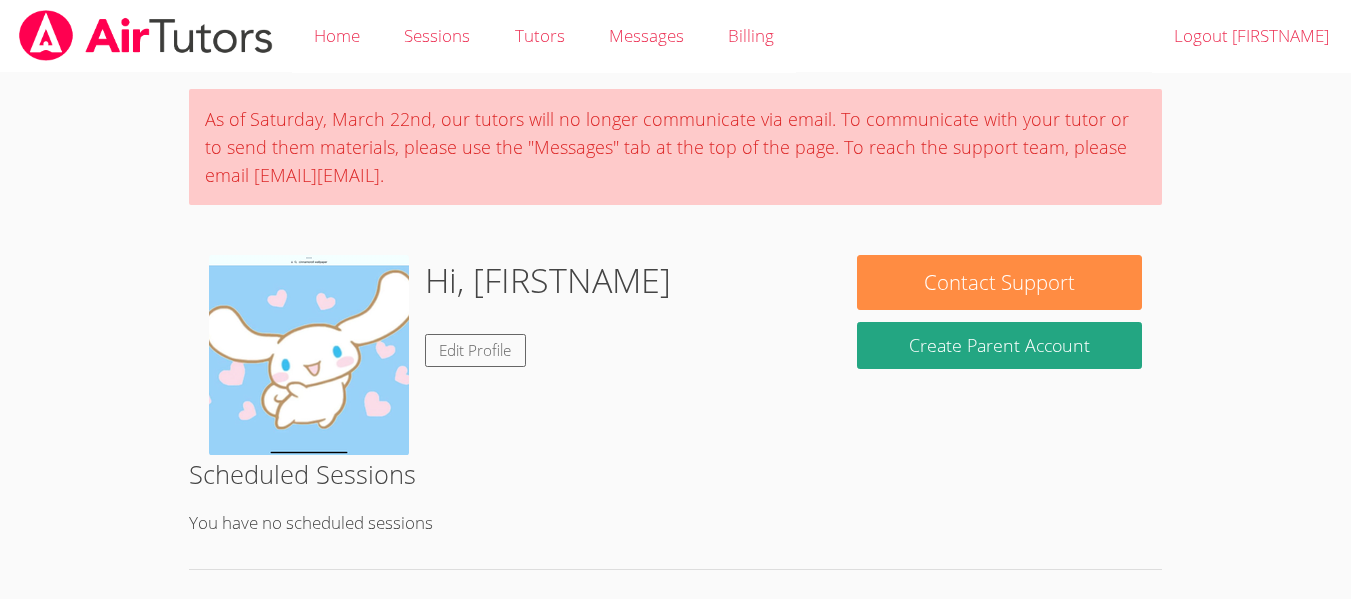 click on "Create Parent Account" at bounding box center (999, 345) 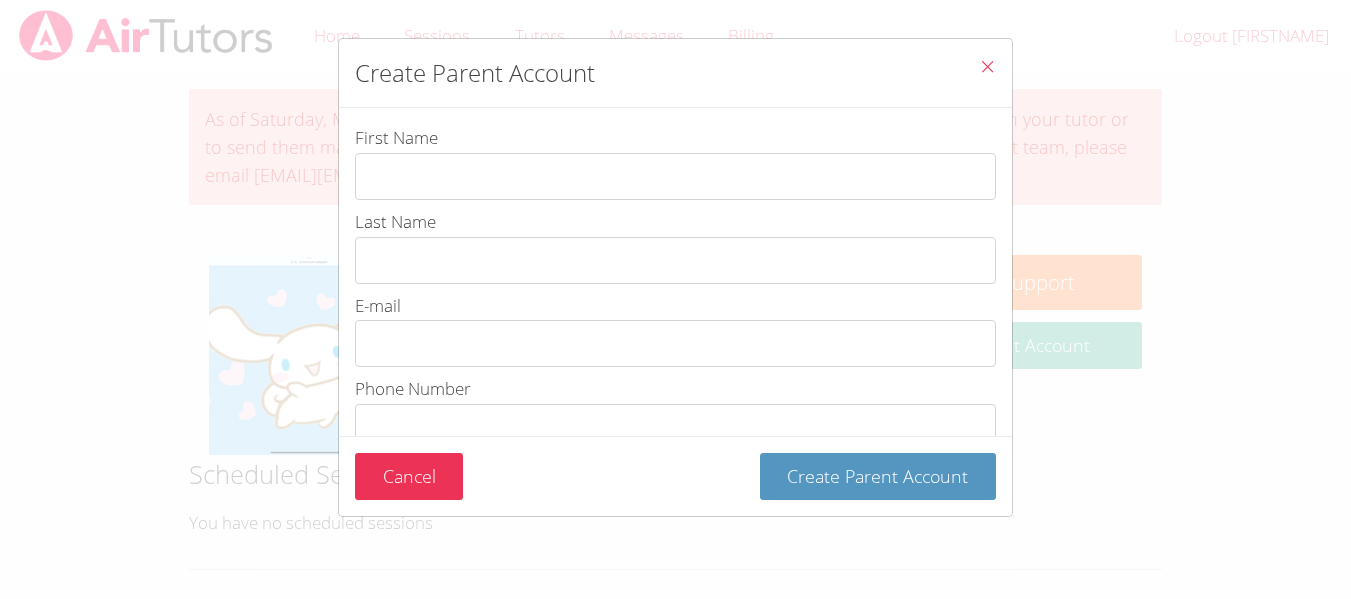type on "[FIRSTNAME]" 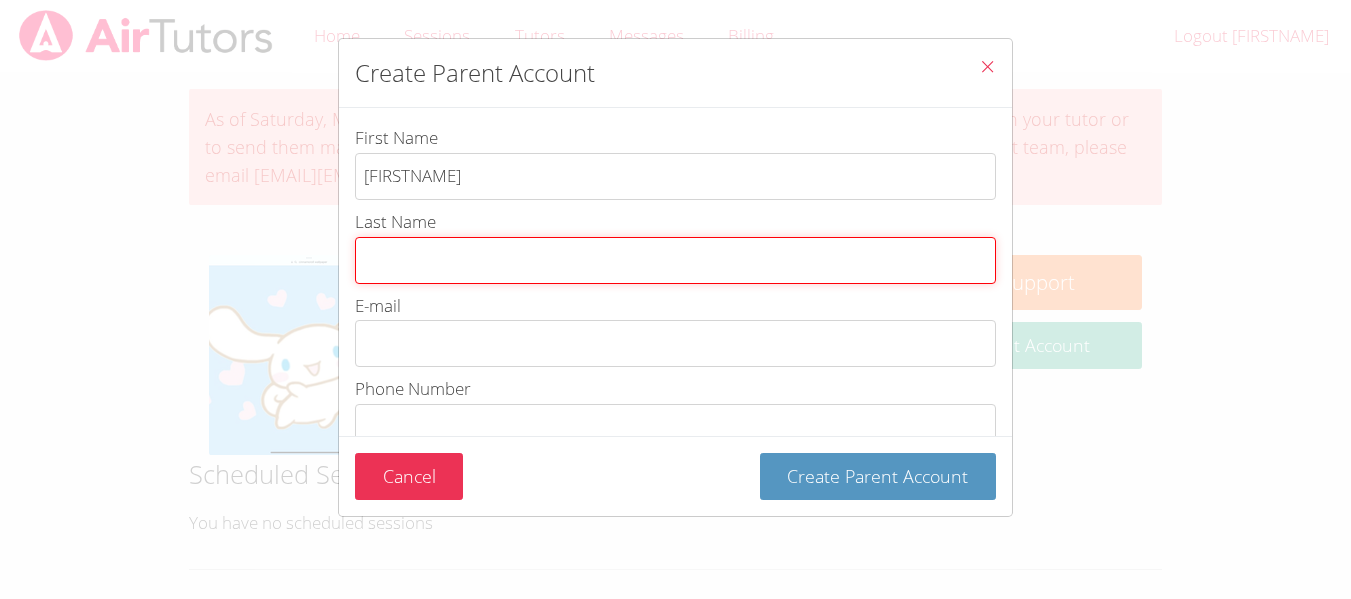 type on "[LAST NAME]" 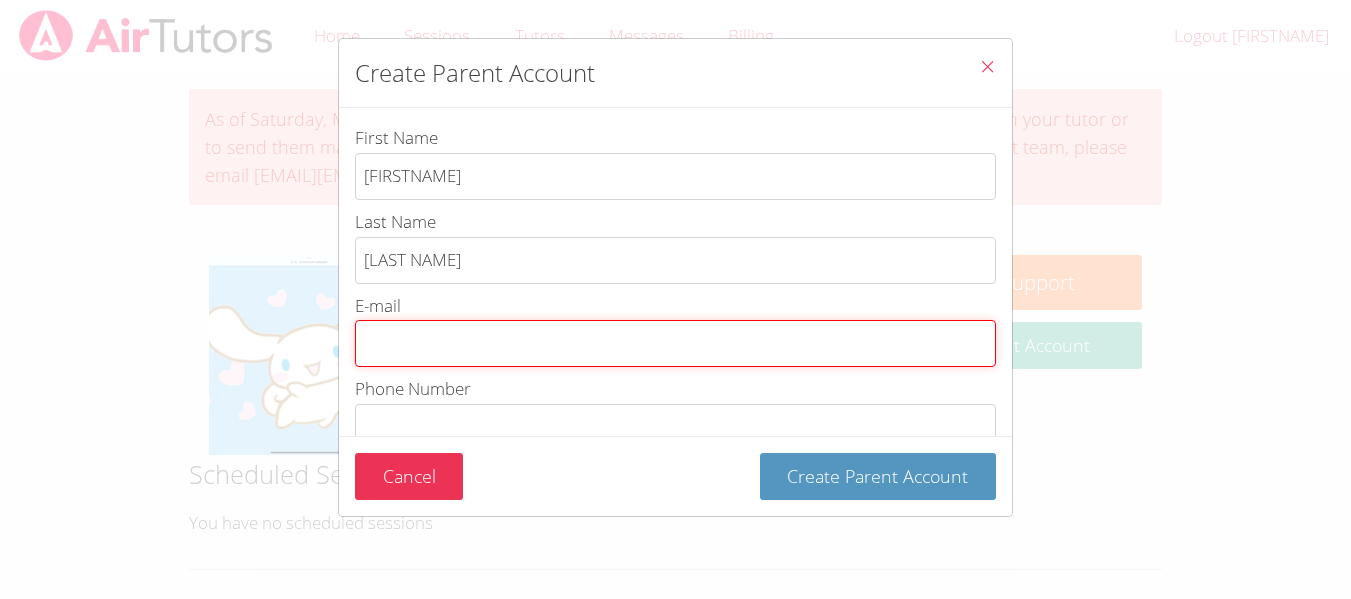 type on "[EMAIL]" 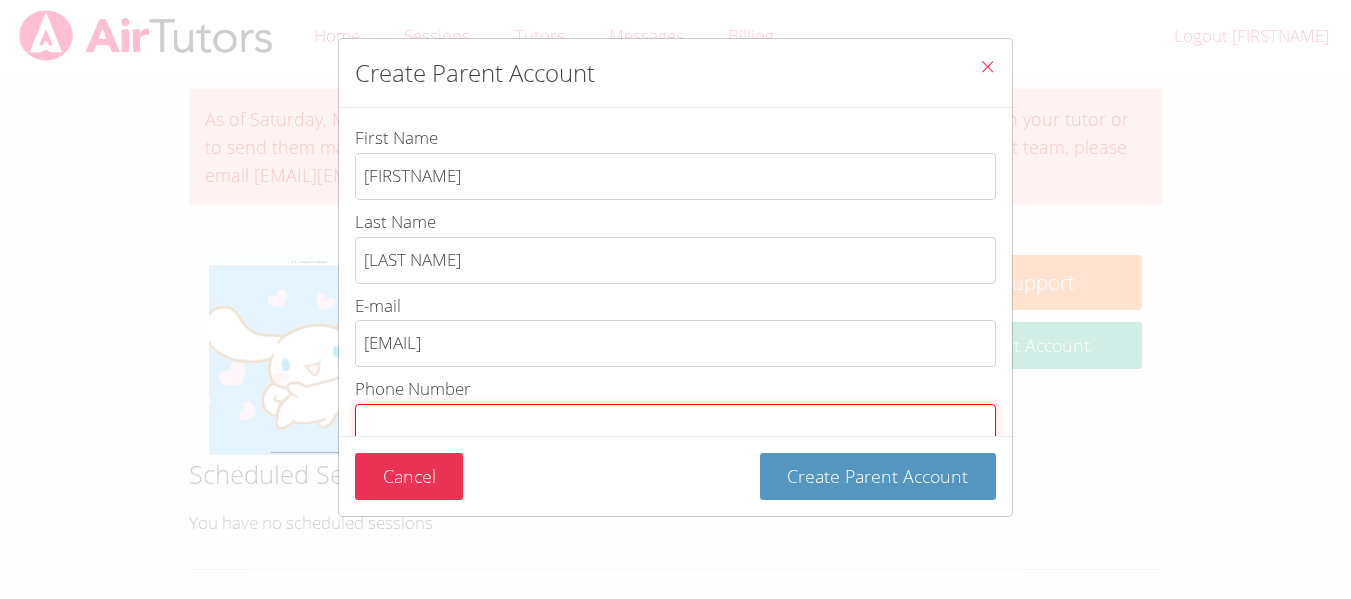 type on "[PHONE]" 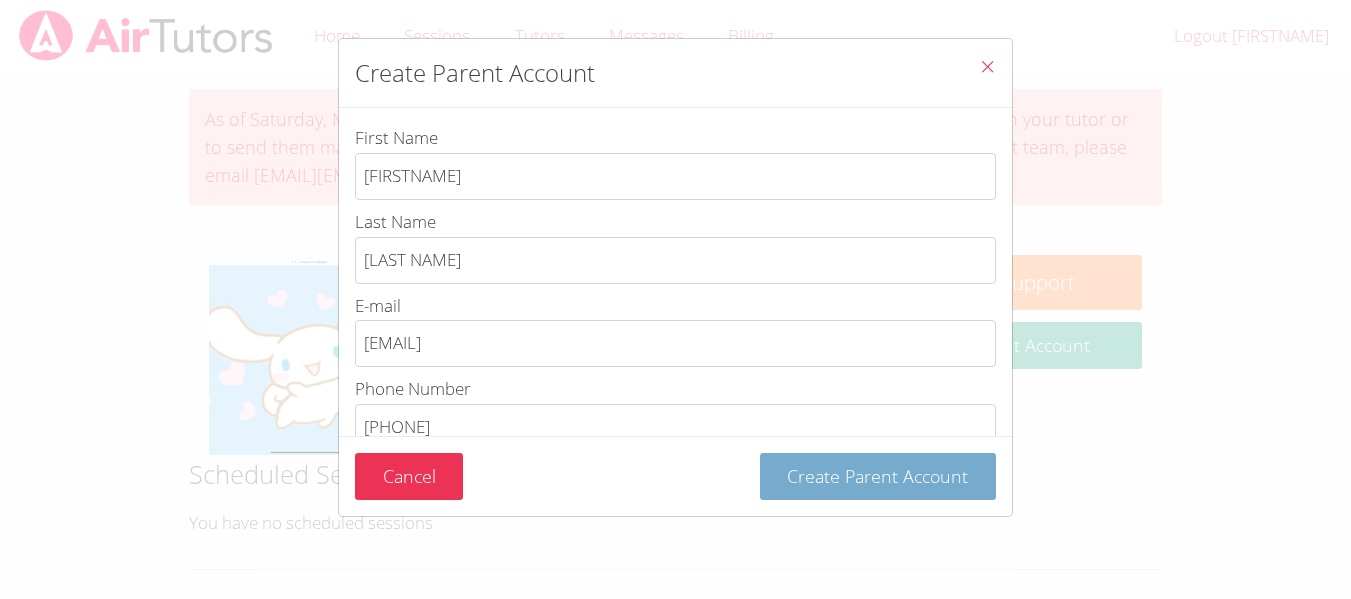 click on "Create Parent Account" at bounding box center [878, 476] 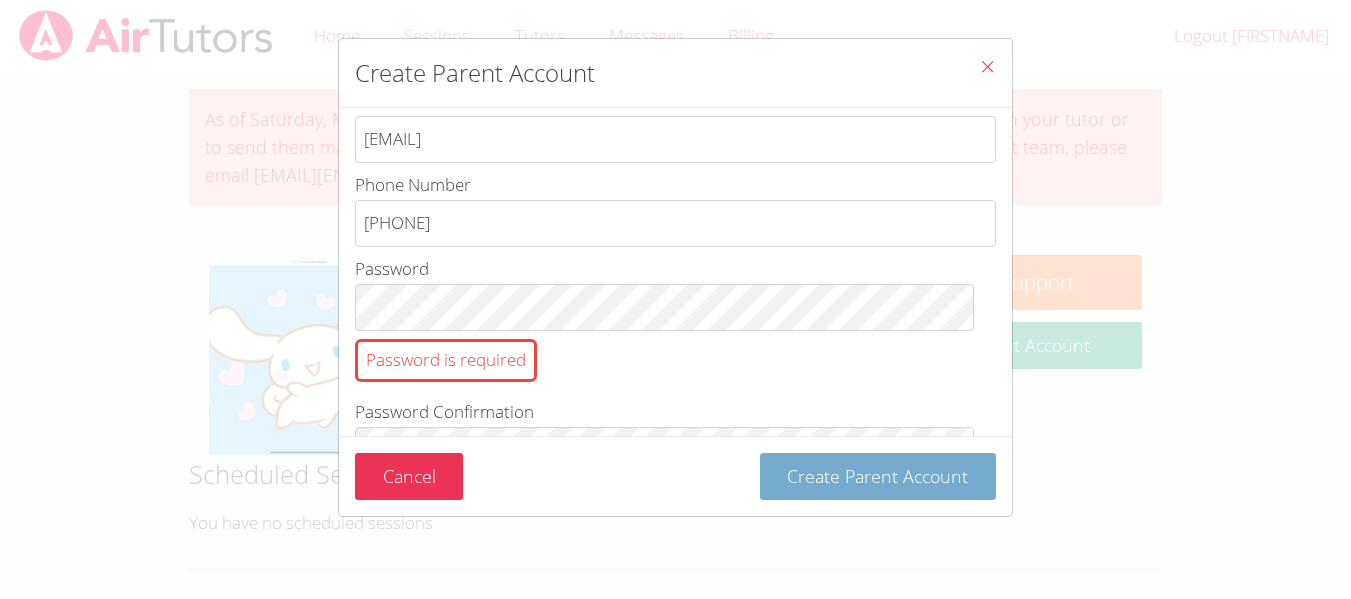 scroll, scrollTop: 210, scrollLeft: 0, axis: vertical 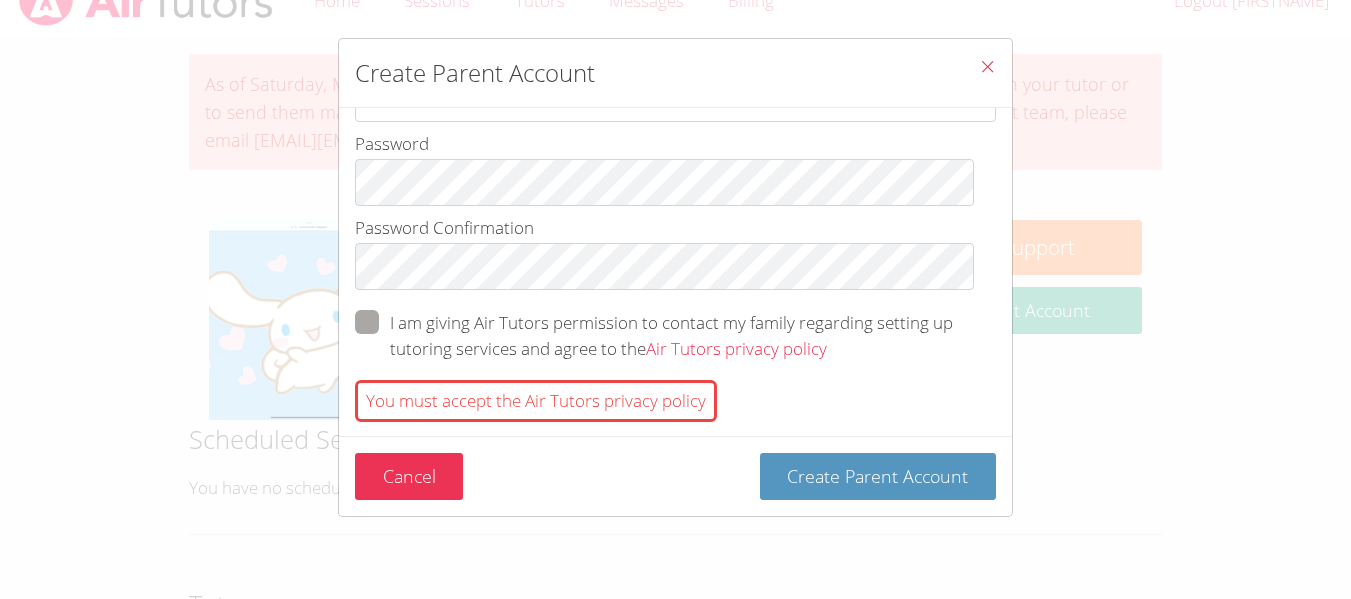 click at bounding box center (827, 348) 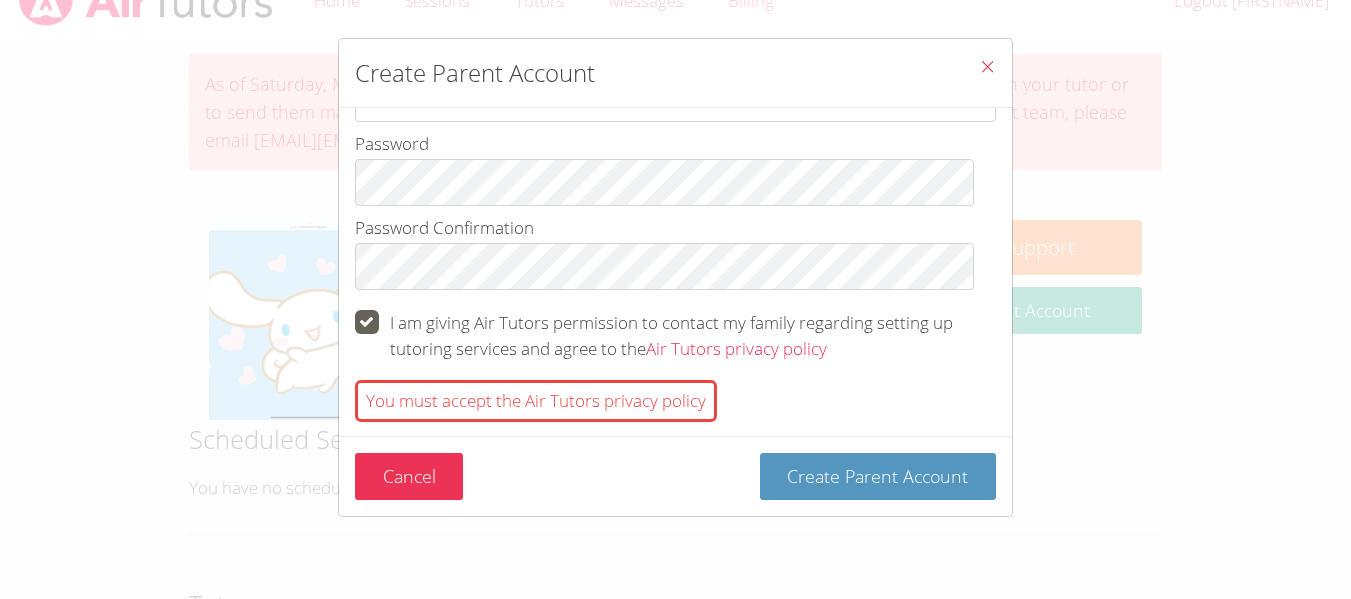 checkbox on "true" 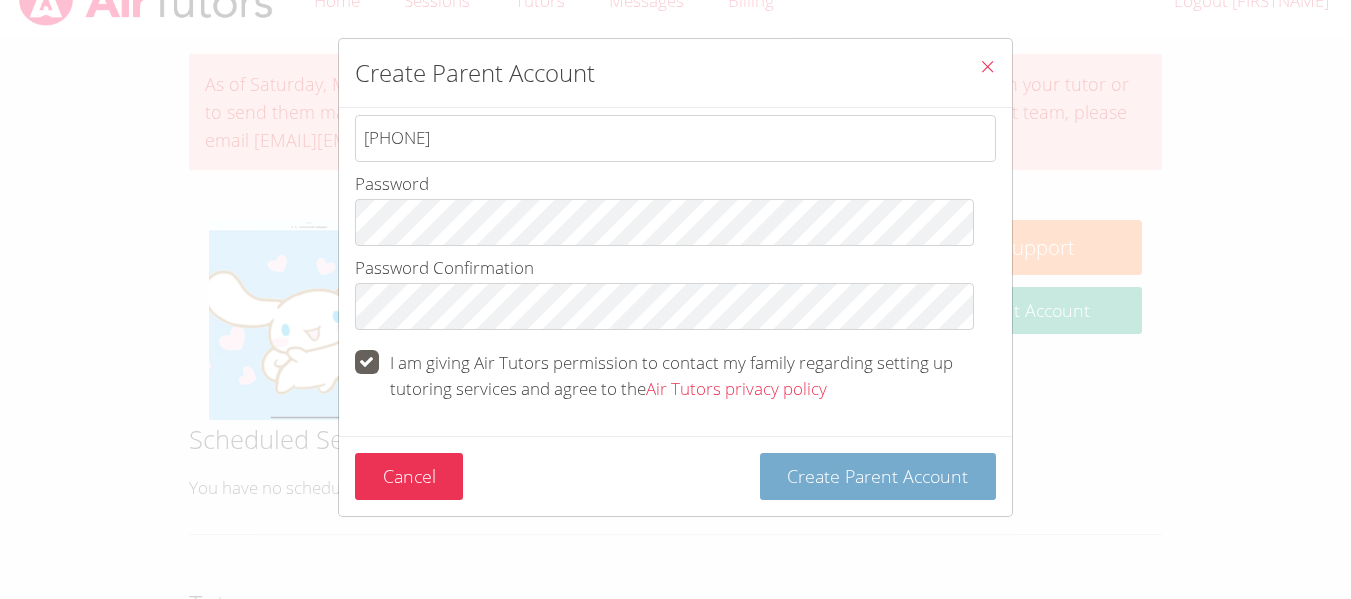click on "Create Parent Account" at bounding box center [878, 476] 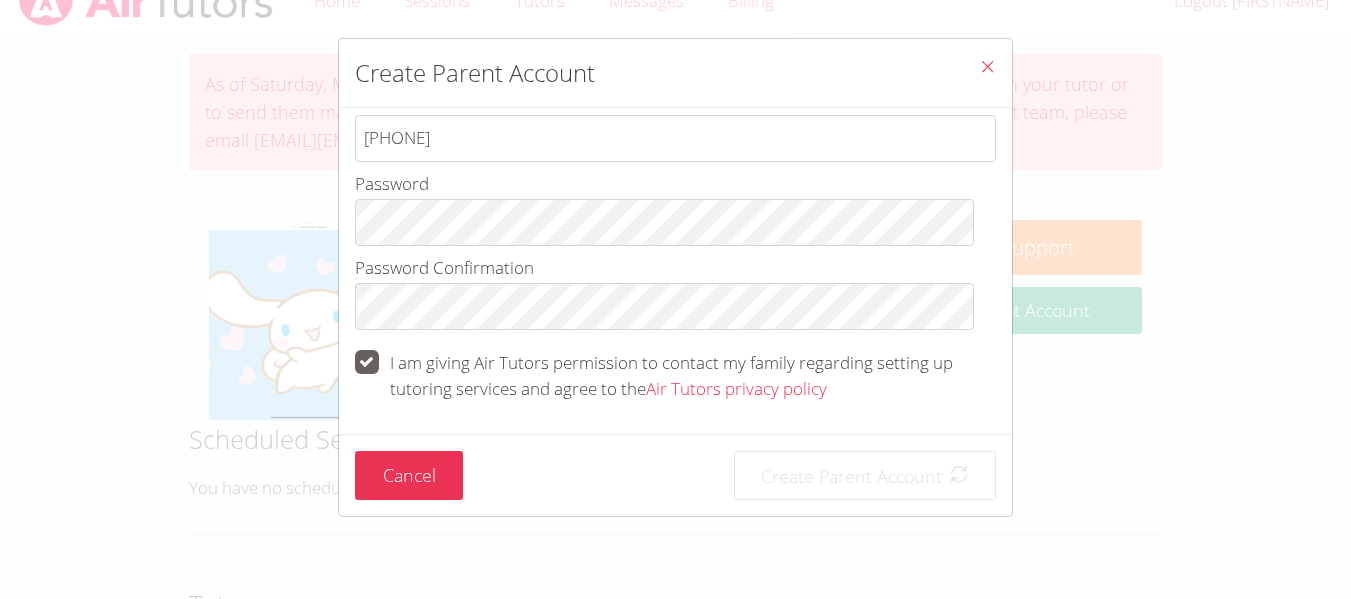 scroll, scrollTop: 291, scrollLeft: 0, axis: vertical 